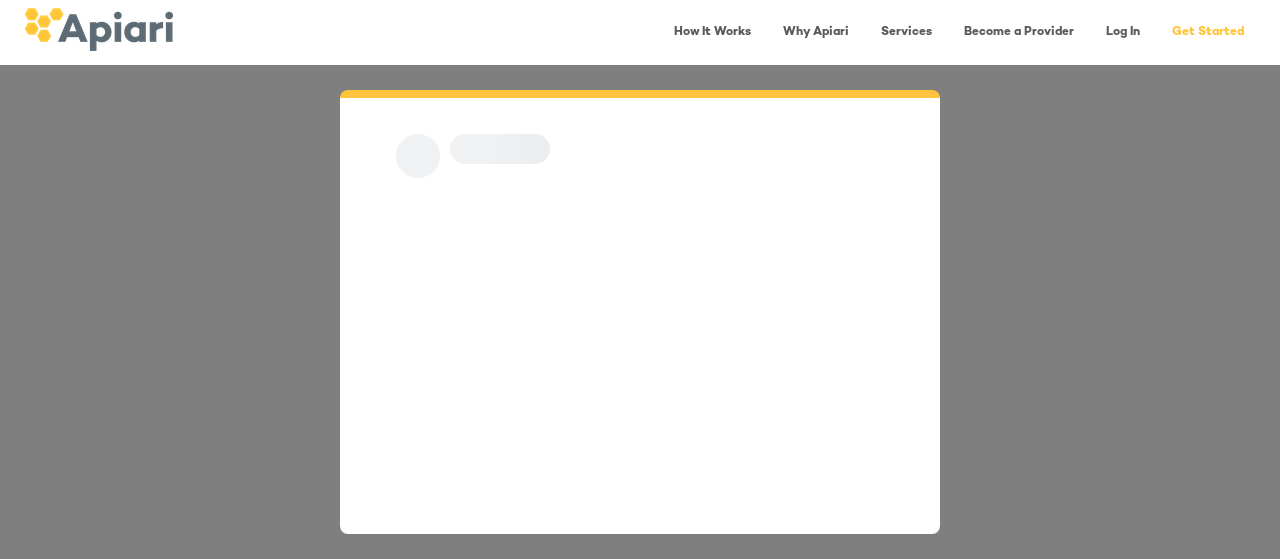 scroll, scrollTop: 0, scrollLeft: 0, axis: both 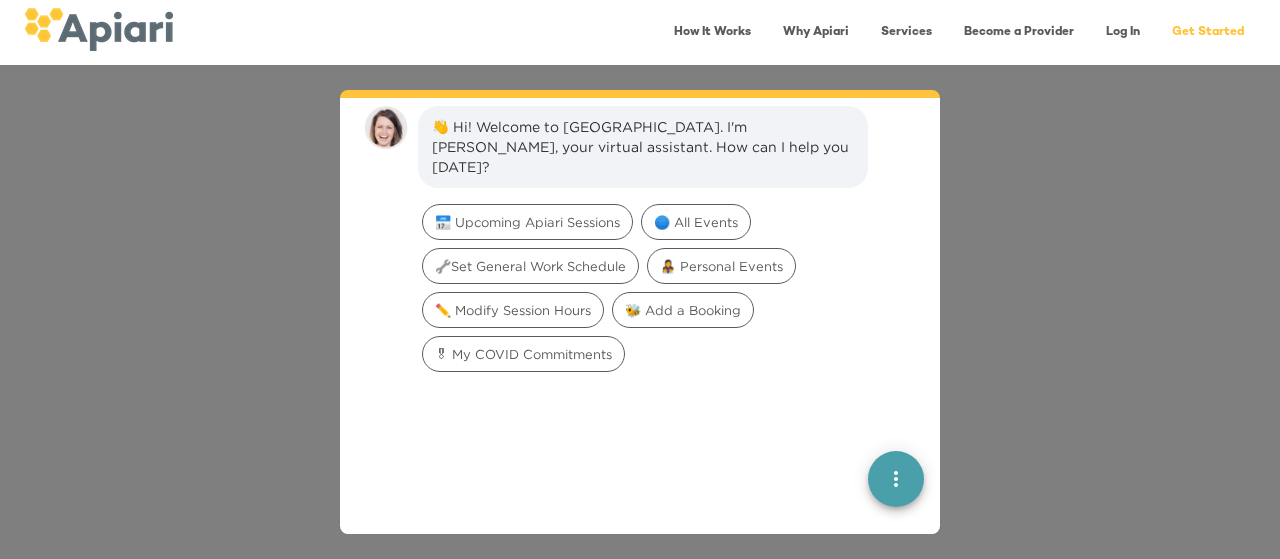 click on "Log In" at bounding box center [1123, 32] 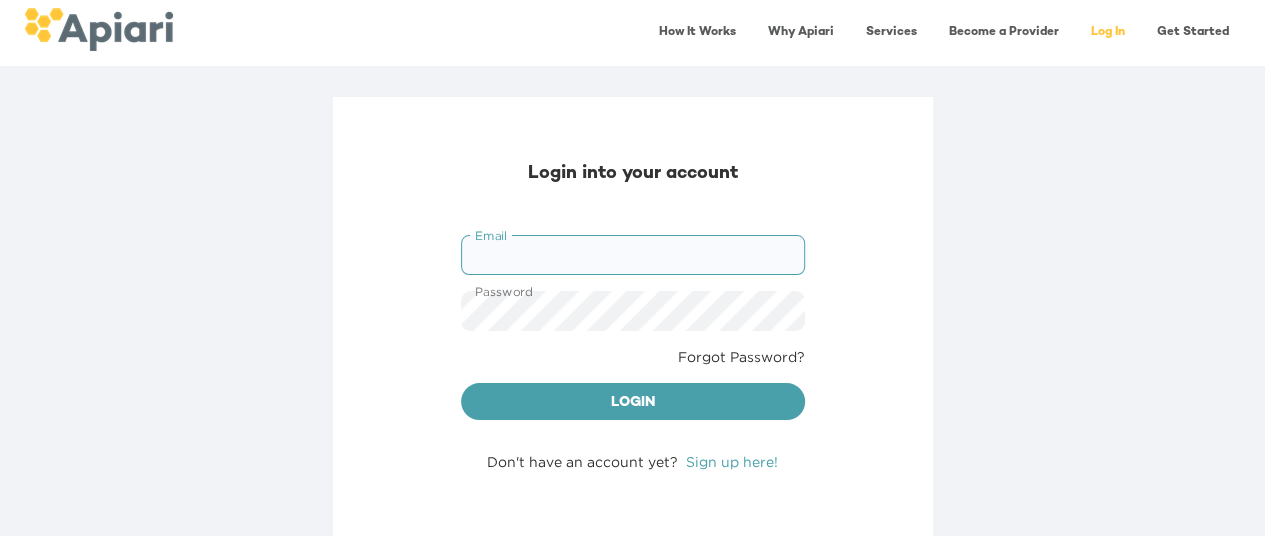 click on "Email" at bounding box center [633, 255] 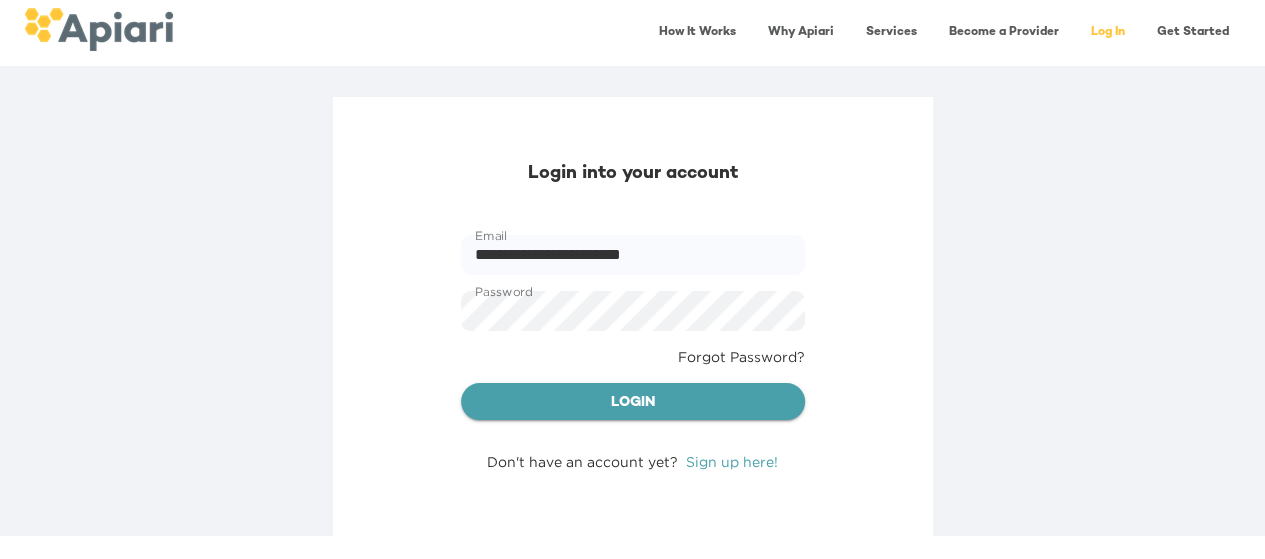 click on "Login" at bounding box center [633, 403] 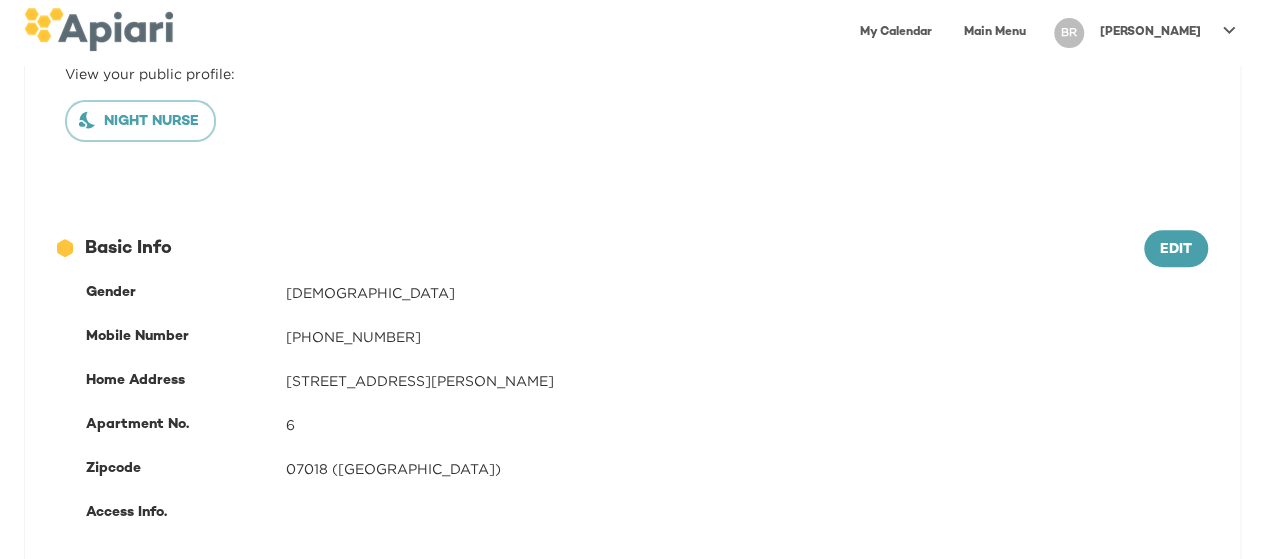 scroll, scrollTop: 266, scrollLeft: 0, axis: vertical 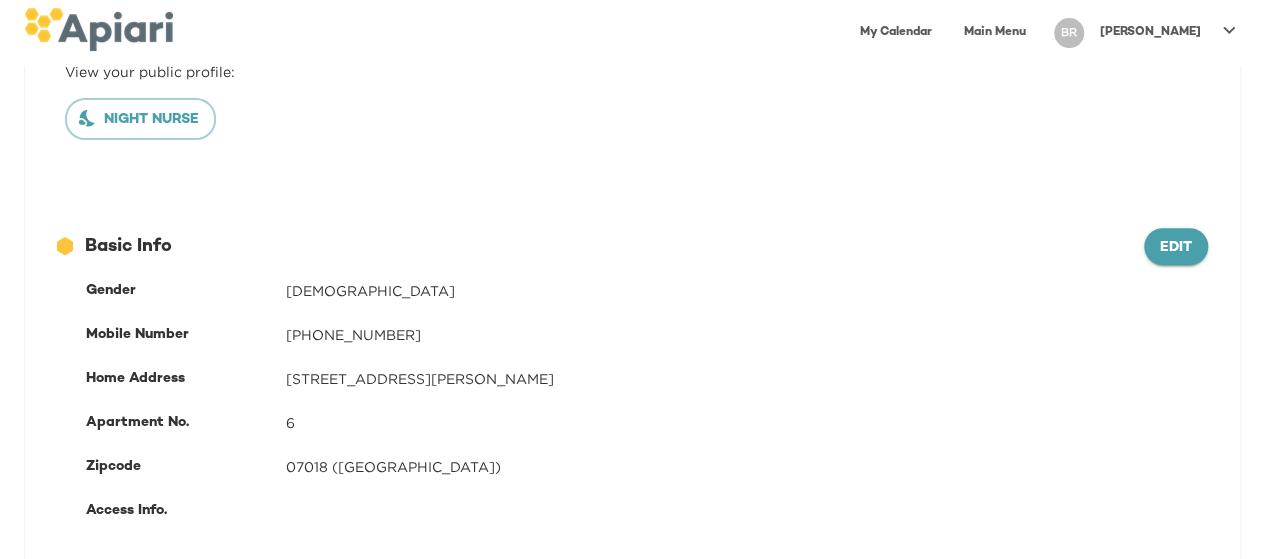 click on "Edit" at bounding box center [1176, 247] 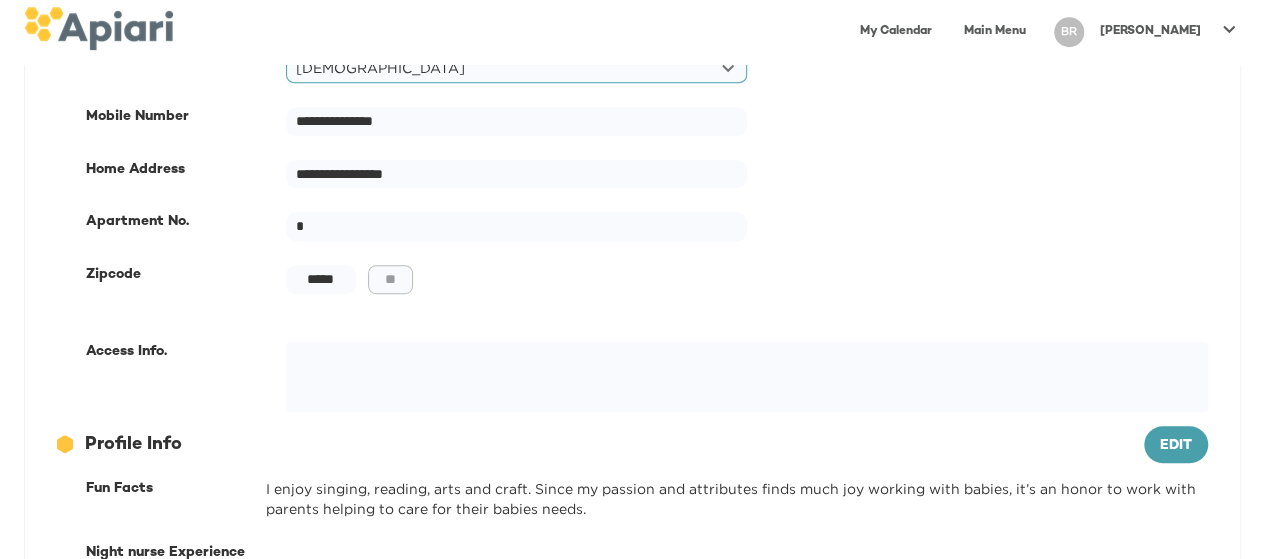 scroll, scrollTop: 496, scrollLeft: 0, axis: vertical 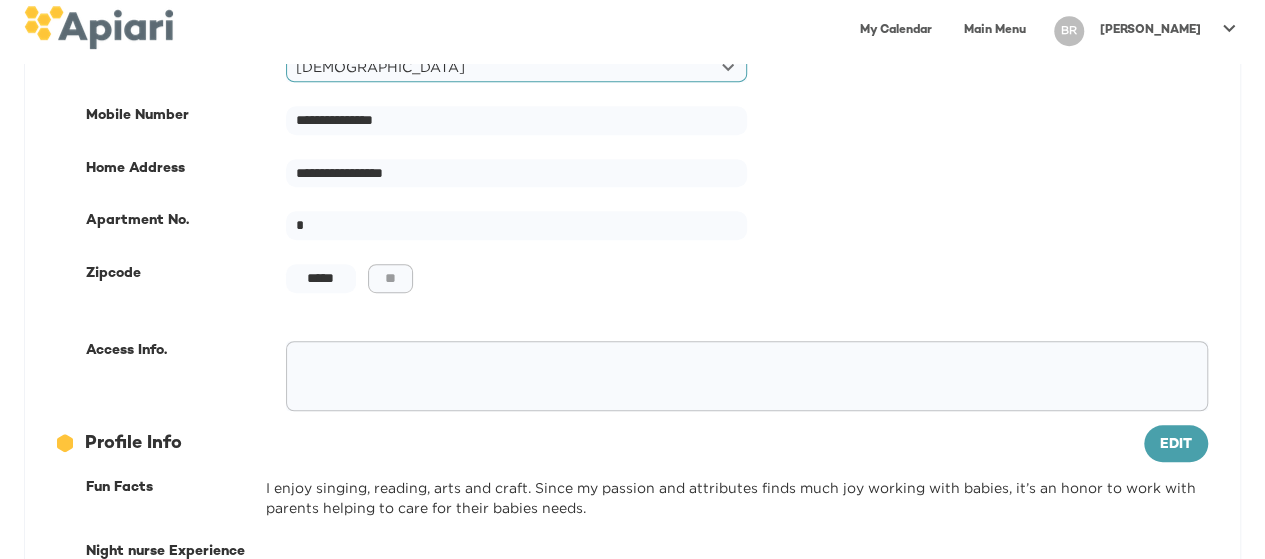 click at bounding box center [743, 375] 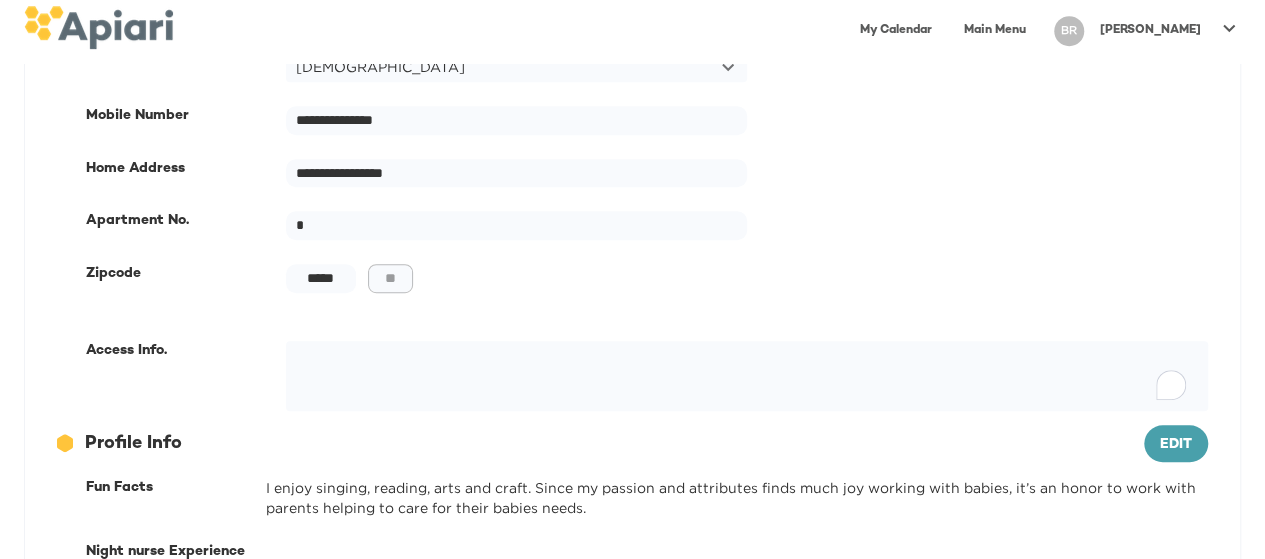 click on "***** ​ ** ​" at bounding box center (747, 290) 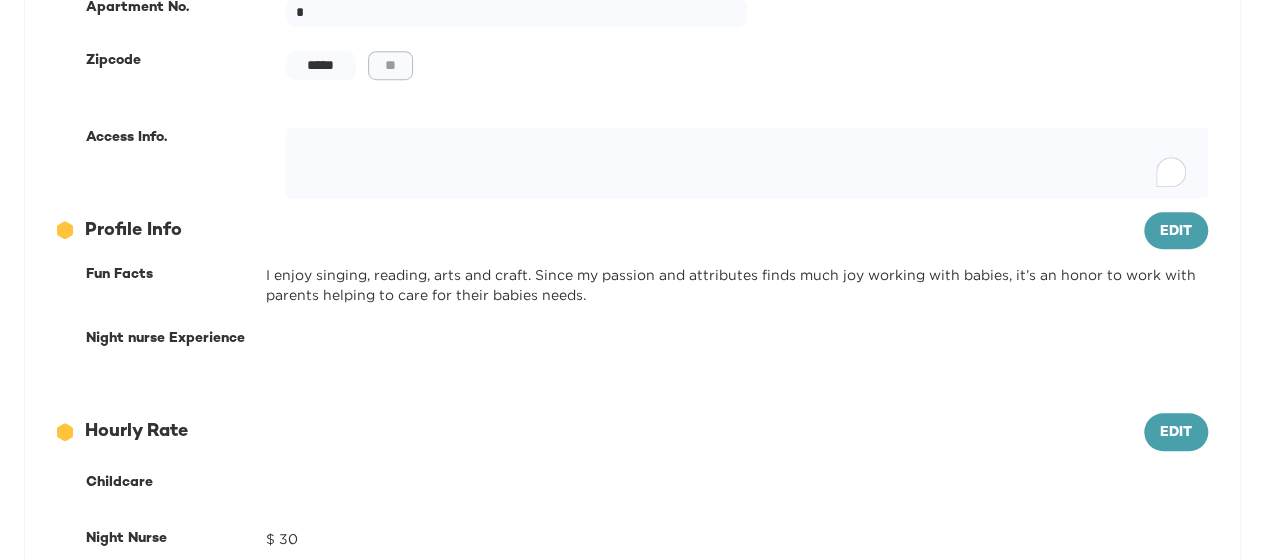 scroll, scrollTop: 710, scrollLeft: 0, axis: vertical 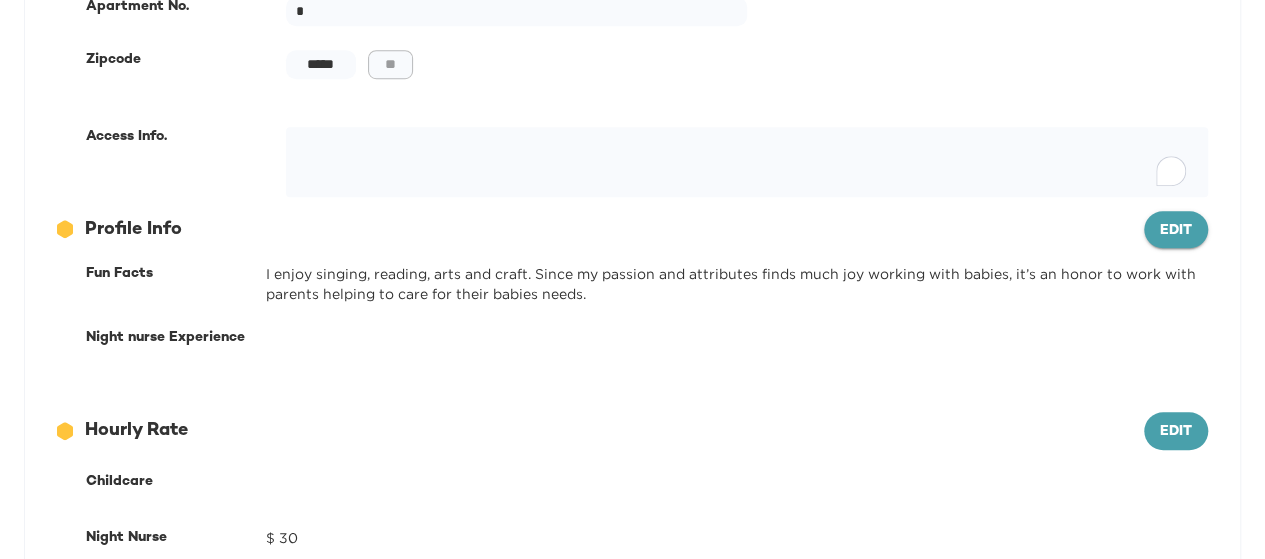 click on "Edit" at bounding box center (1176, 230) 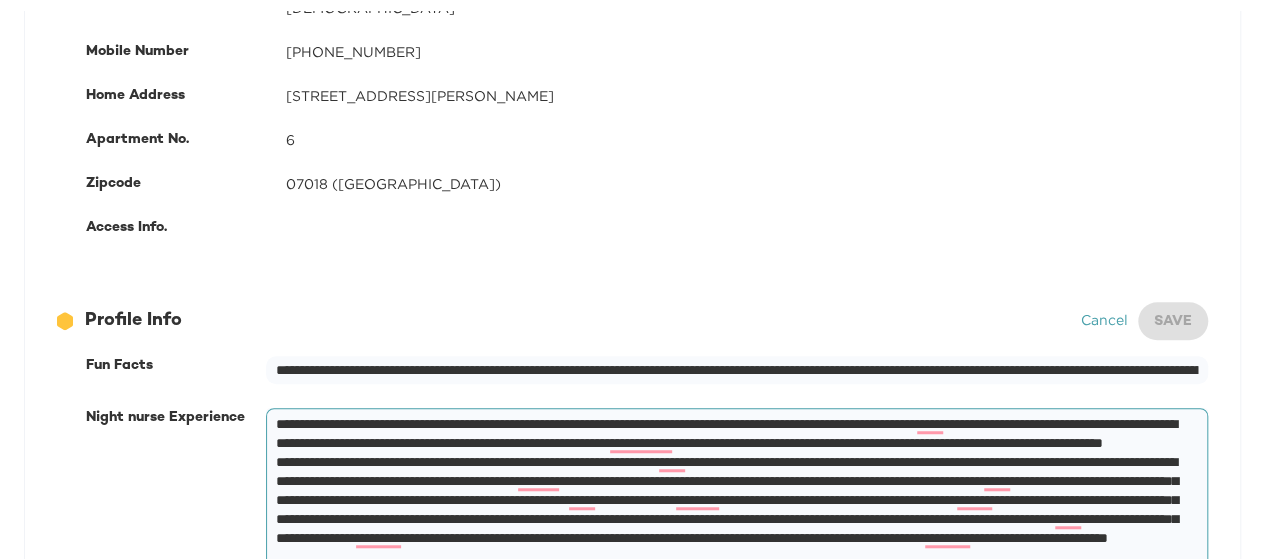 scroll, scrollTop: 539, scrollLeft: 0, axis: vertical 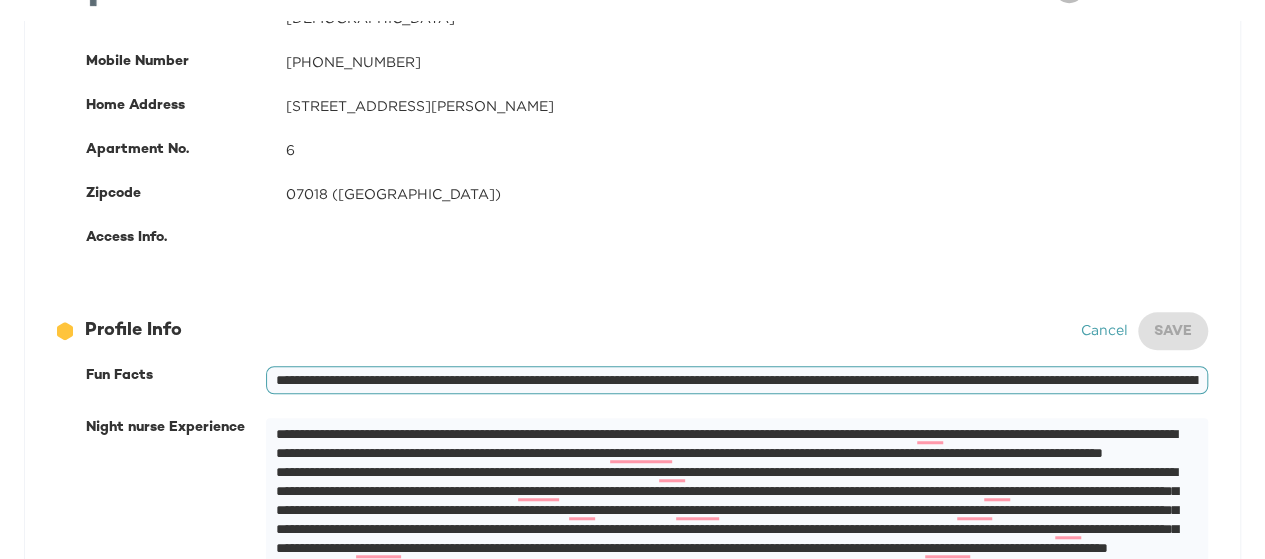 click on "**********" at bounding box center [737, 380] 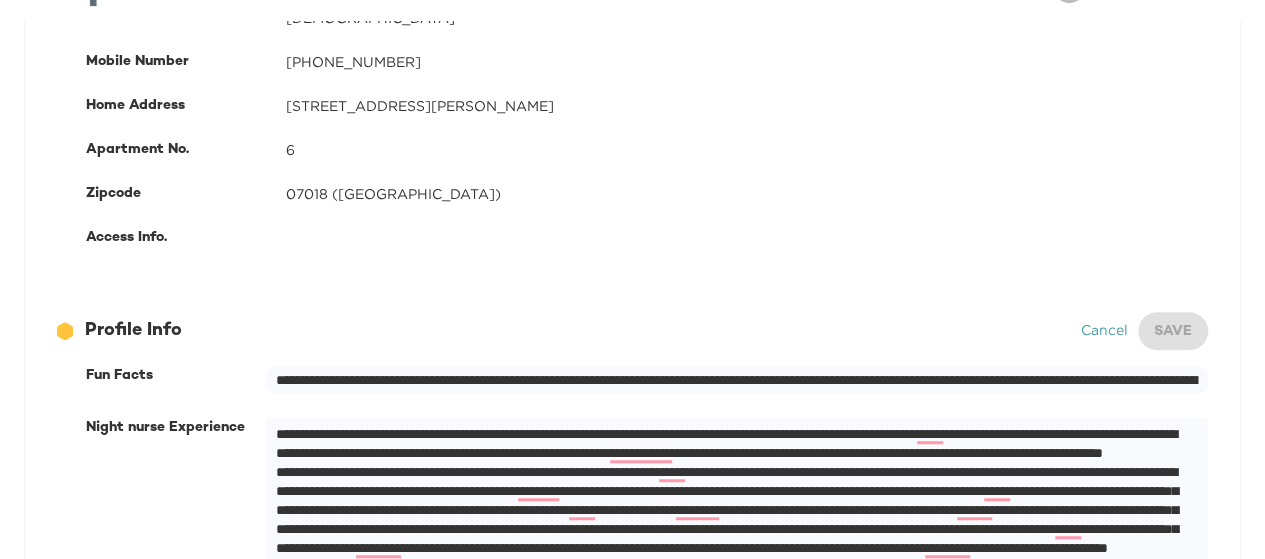 click at bounding box center [747, 238] 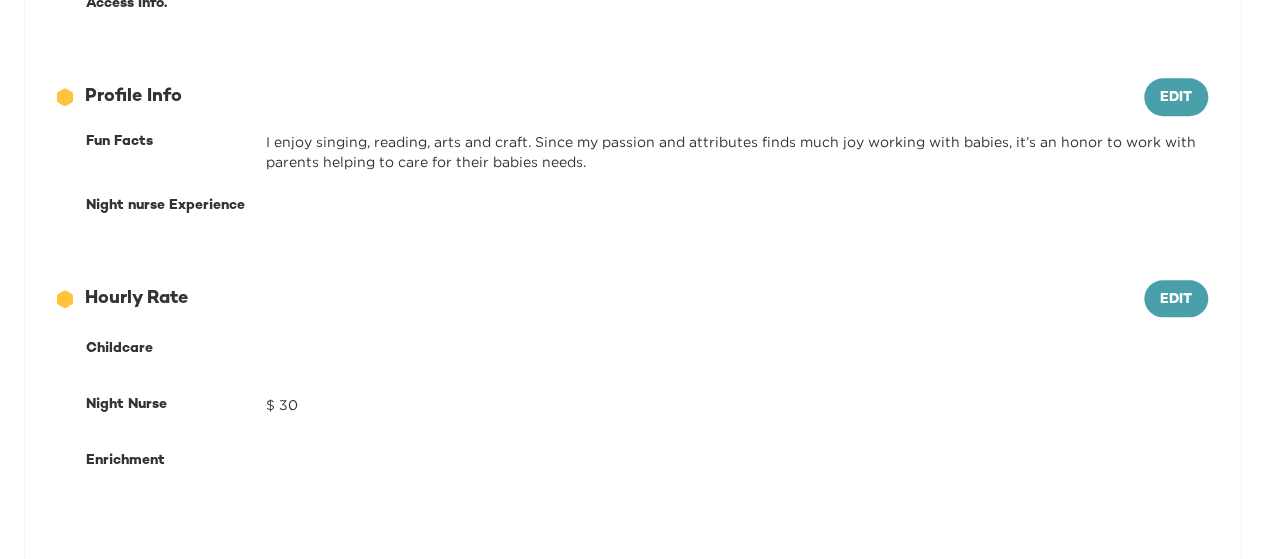 scroll, scrollTop: 774, scrollLeft: 0, axis: vertical 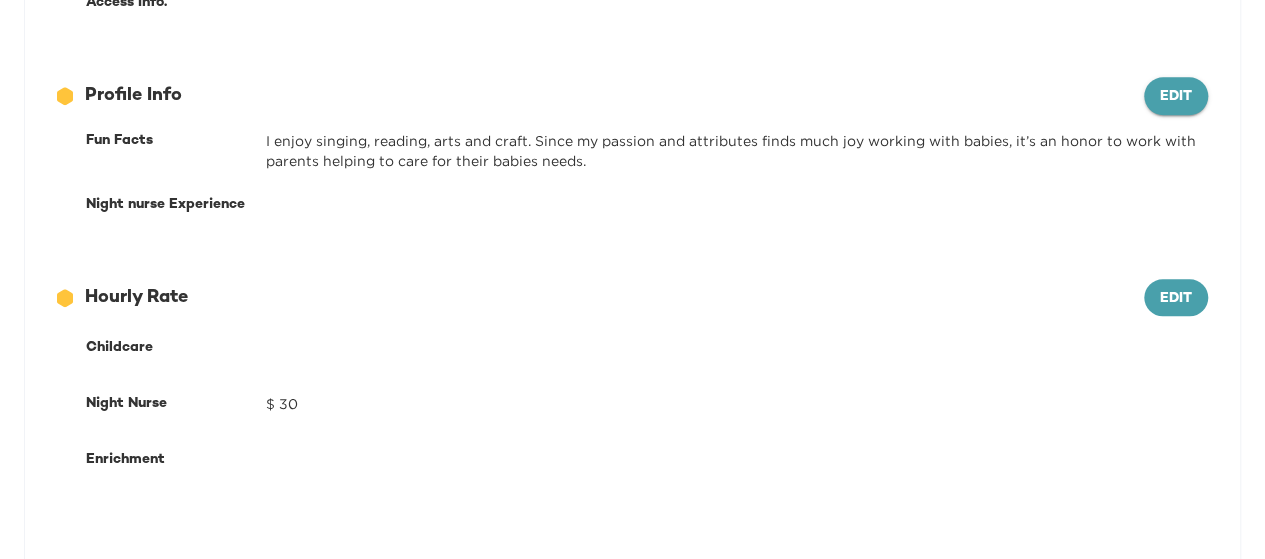 click on "Edit" at bounding box center (1176, 97) 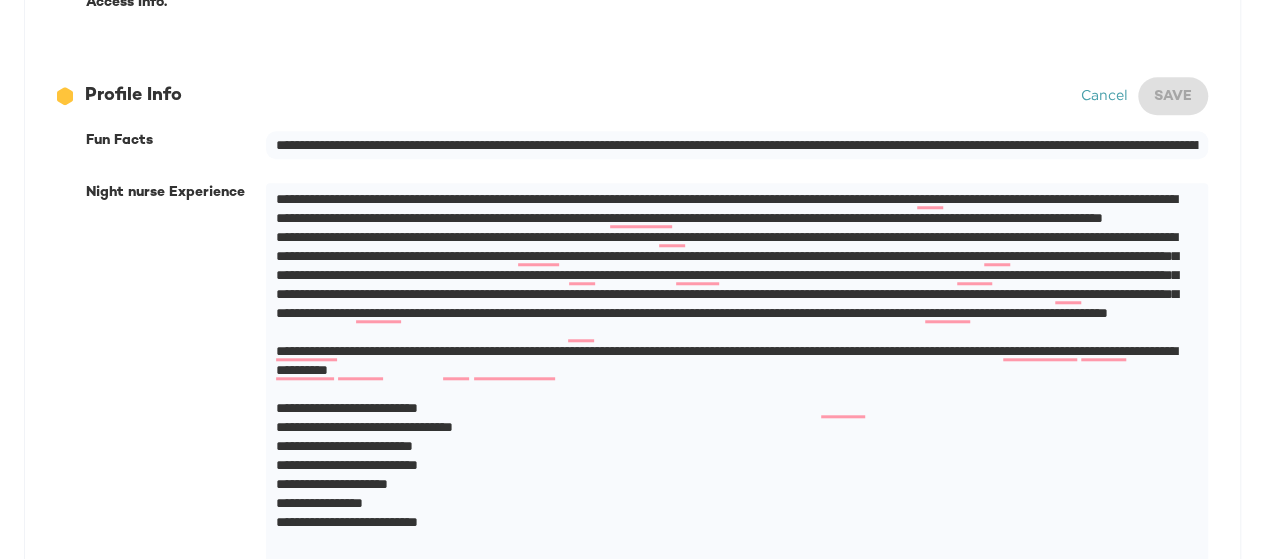 click on "Cancel" at bounding box center (1104, 94) 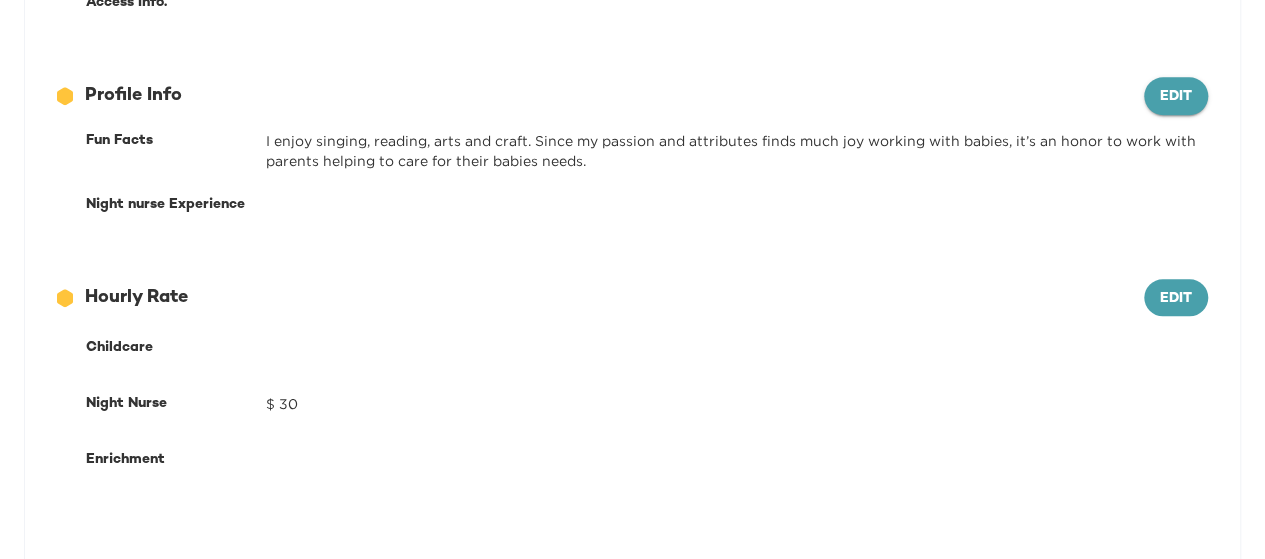 click on "Edit" at bounding box center [1176, 97] 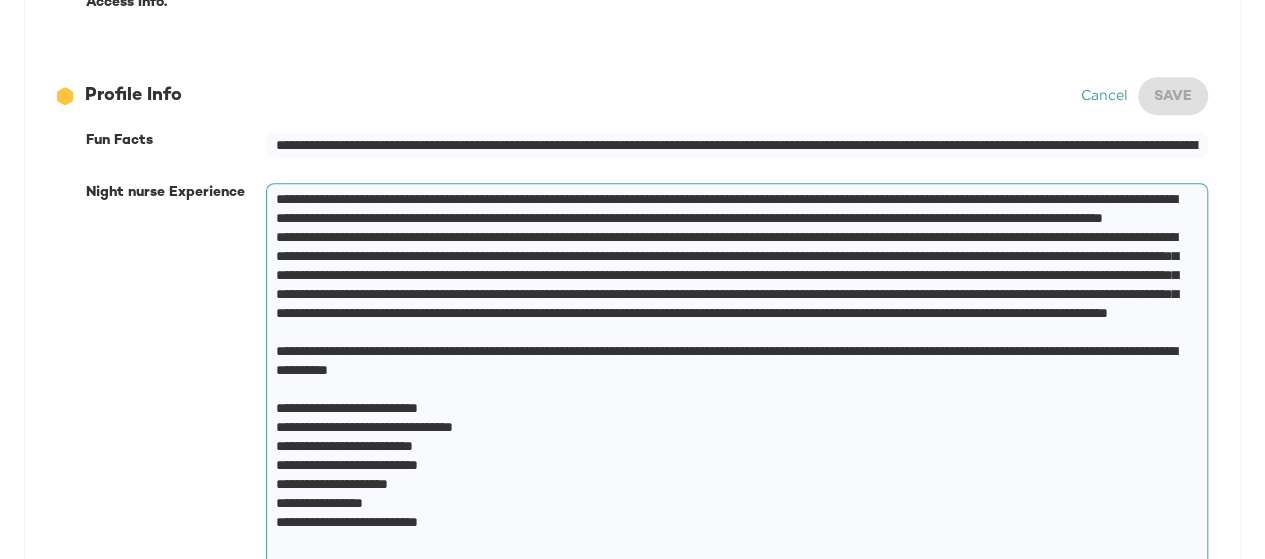 click at bounding box center [733, 465] 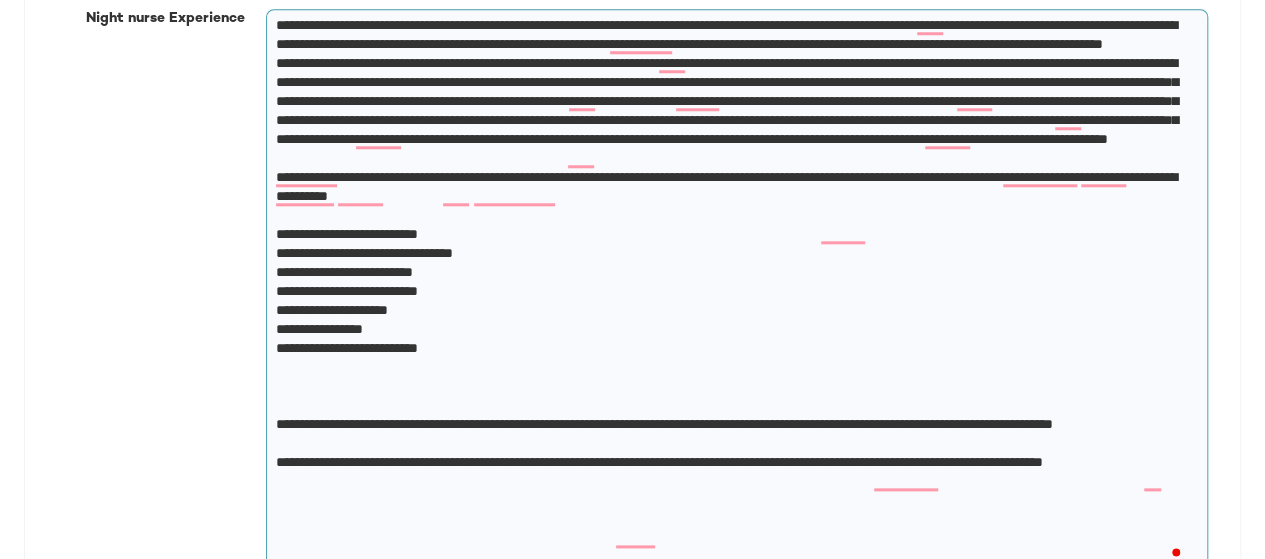 scroll, scrollTop: 949, scrollLeft: 0, axis: vertical 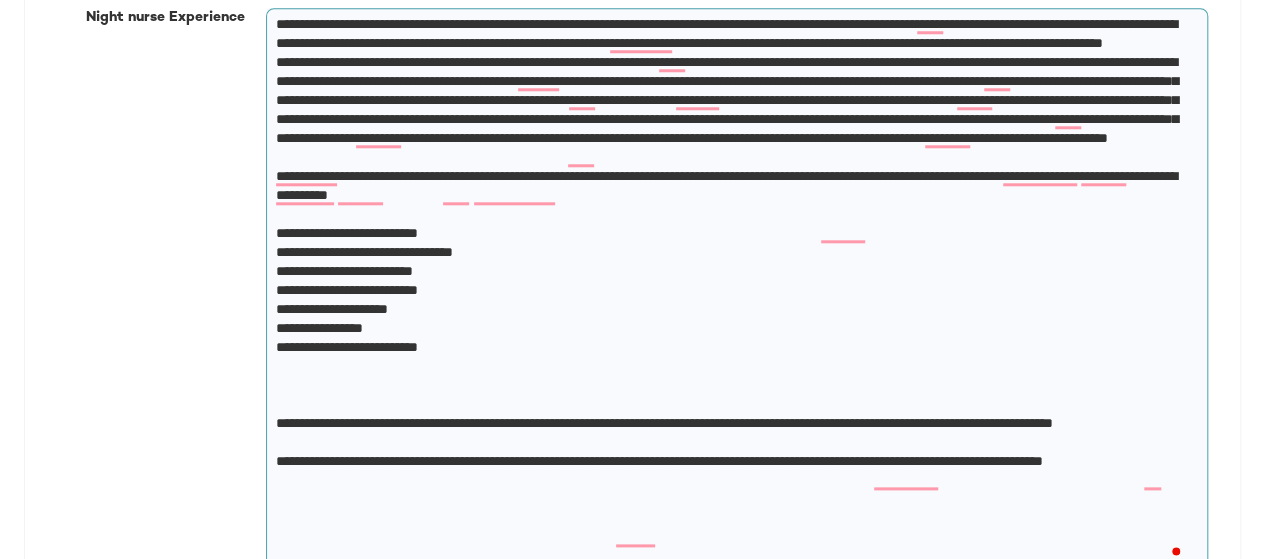 click at bounding box center (733, 290) 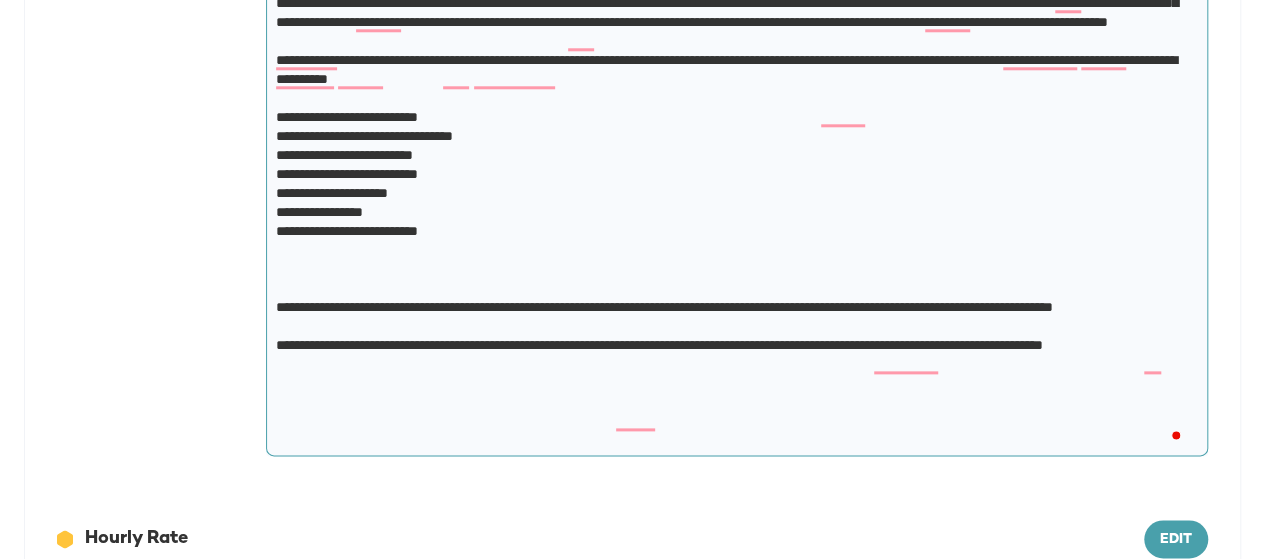 scroll, scrollTop: 1066, scrollLeft: 0, axis: vertical 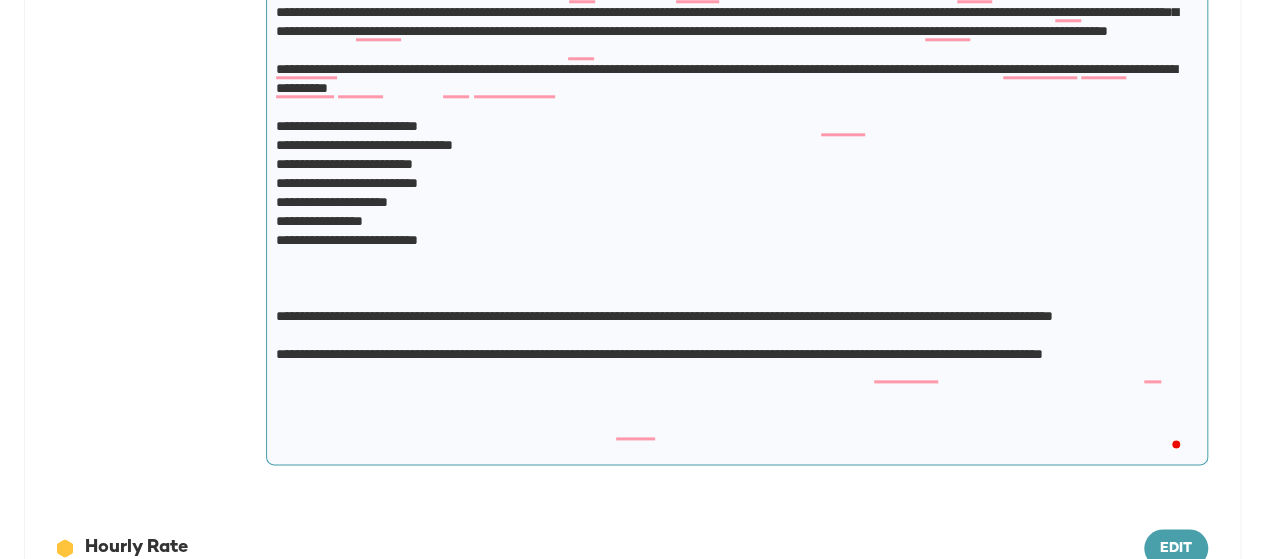 drag, startPoint x: 279, startPoint y: 374, endPoint x: 513, endPoint y: 463, distance: 250.35374 